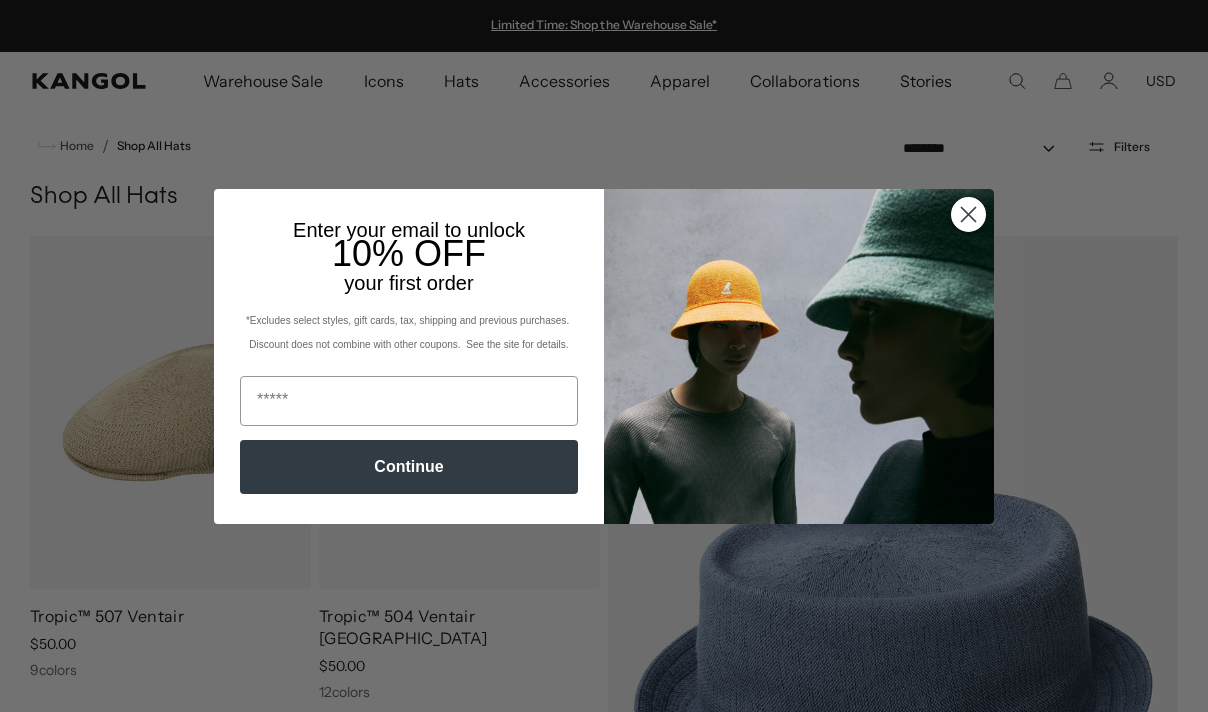 click 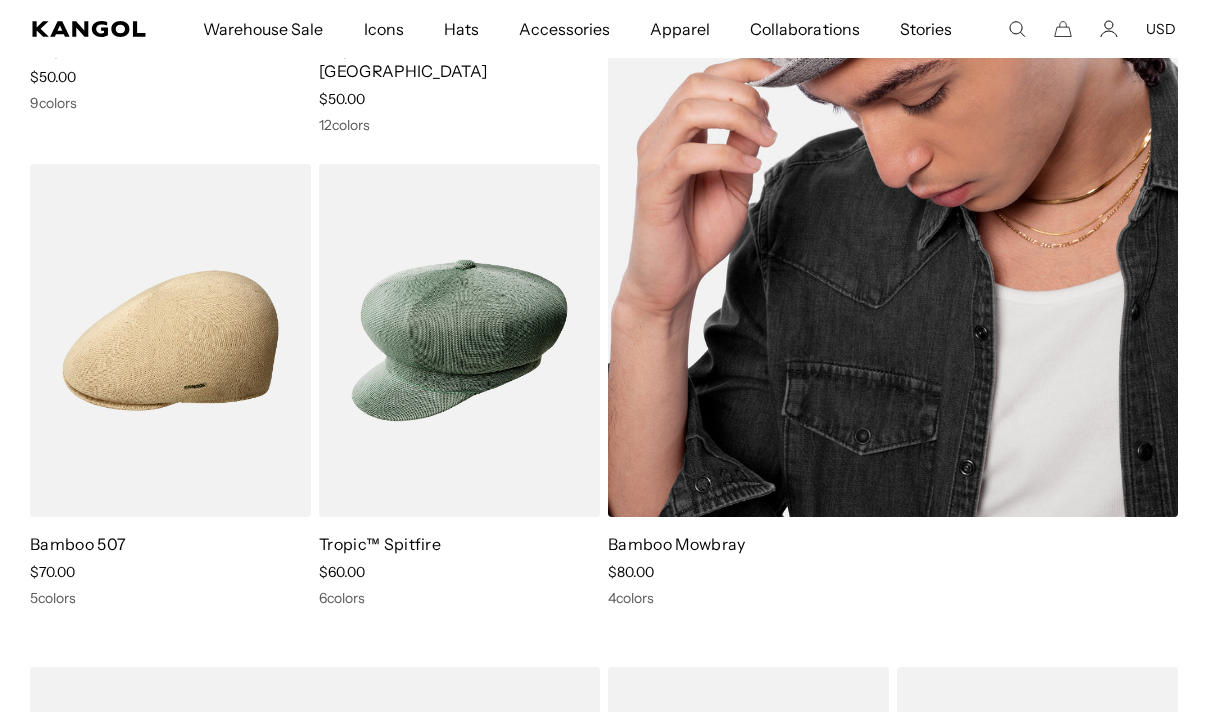 scroll, scrollTop: 787, scrollLeft: 0, axis: vertical 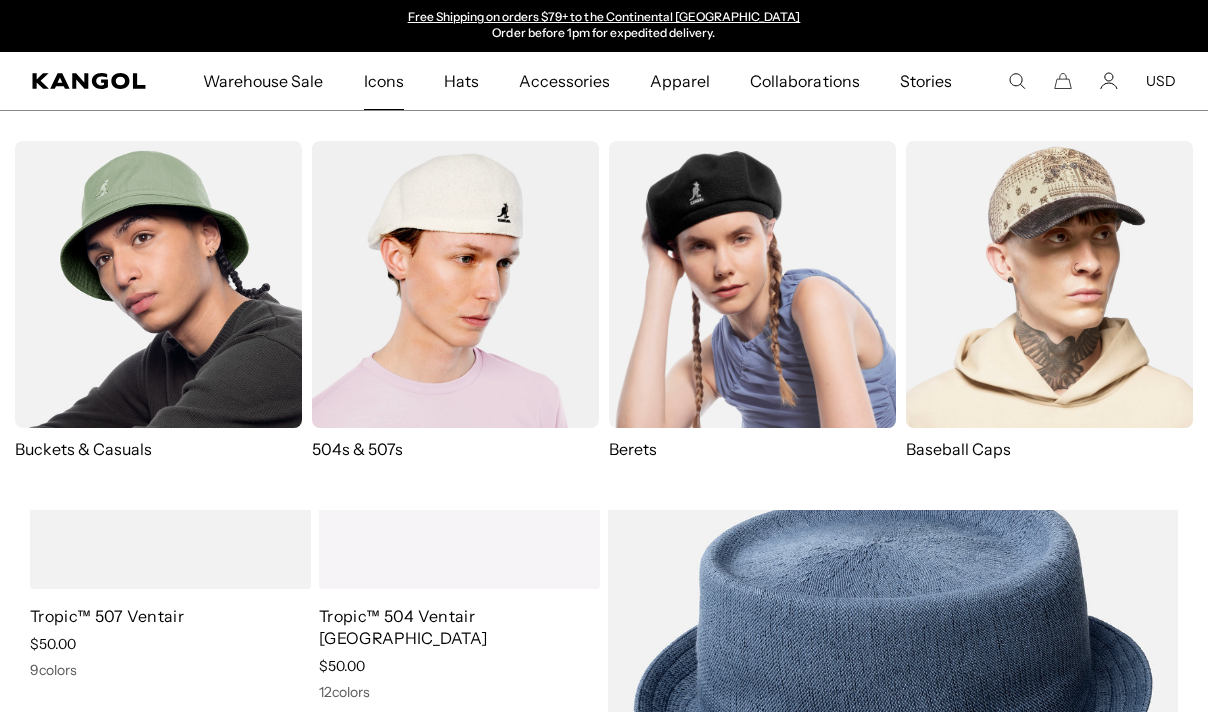 click at bounding box center [455, 284] 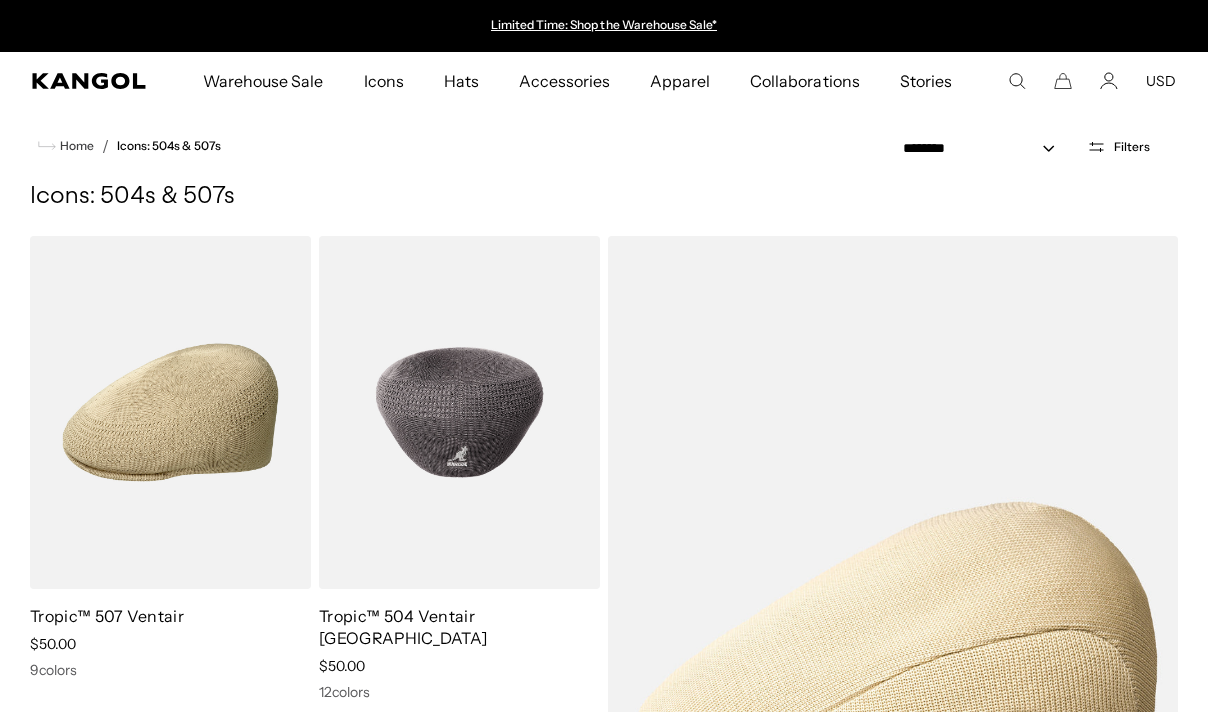 scroll, scrollTop: 4, scrollLeft: 0, axis: vertical 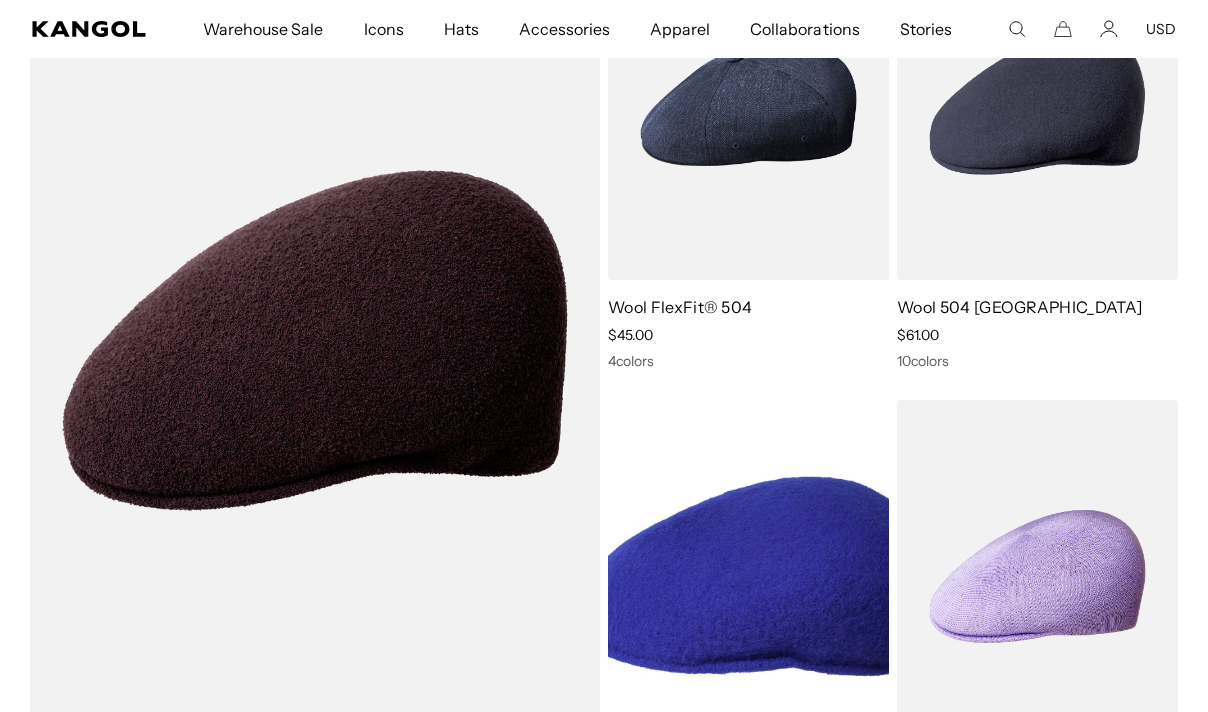 click at bounding box center [748, 576] 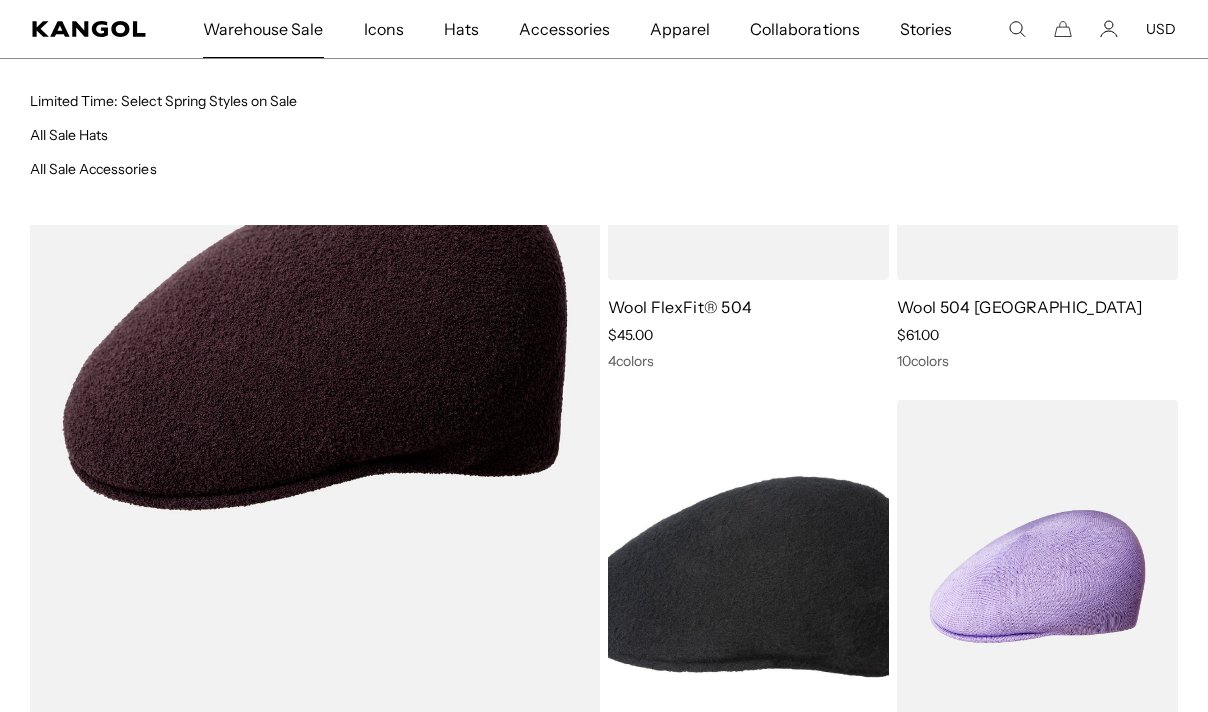 scroll, scrollTop: 0, scrollLeft: 412, axis: horizontal 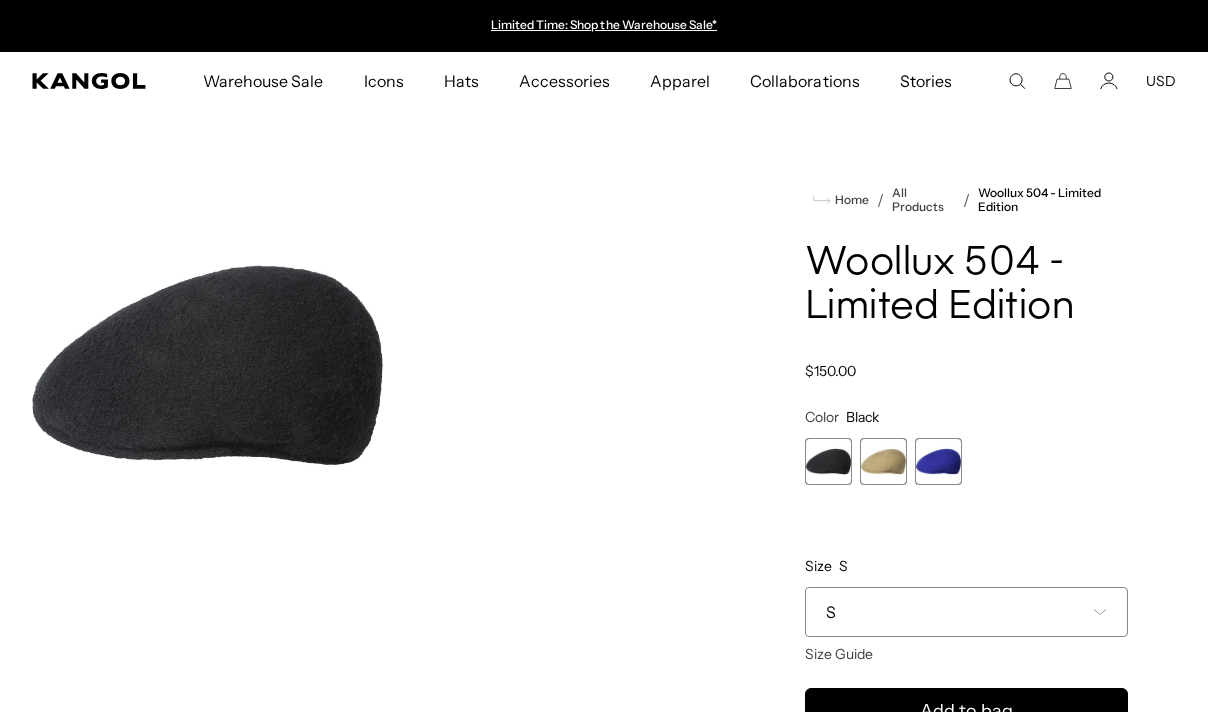 click at bounding box center (207, 365) 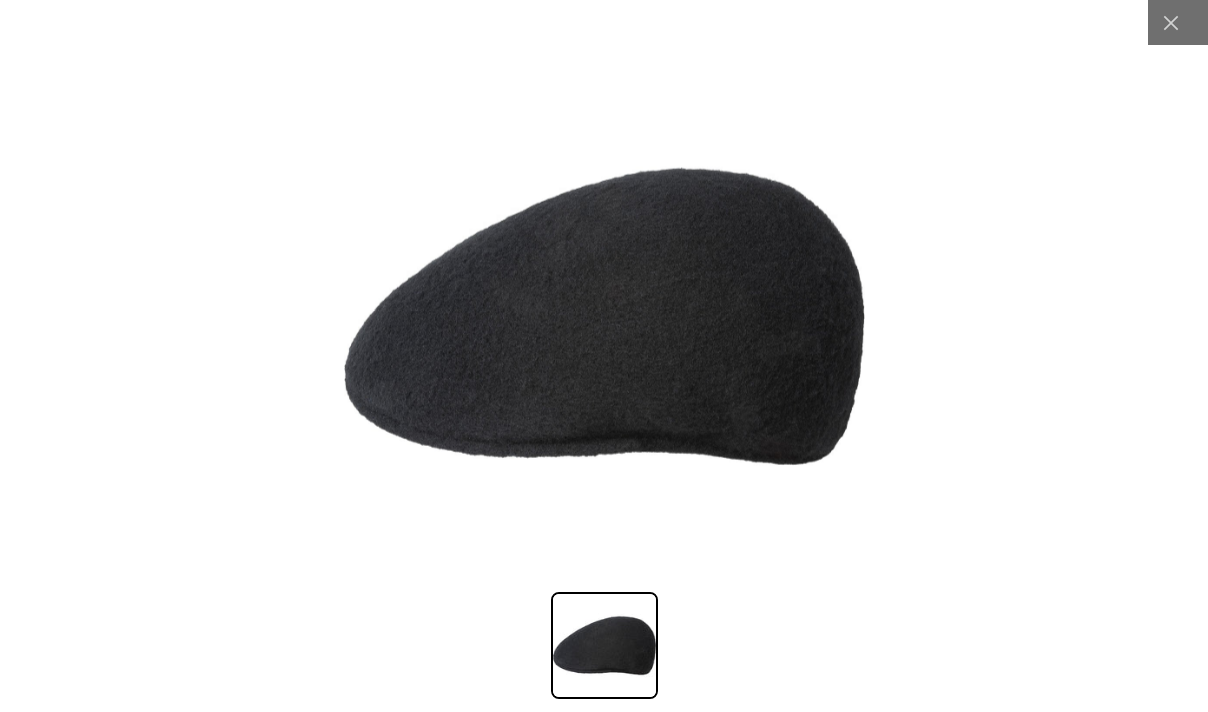 scroll, scrollTop: 0, scrollLeft: 412, axis: horizontal 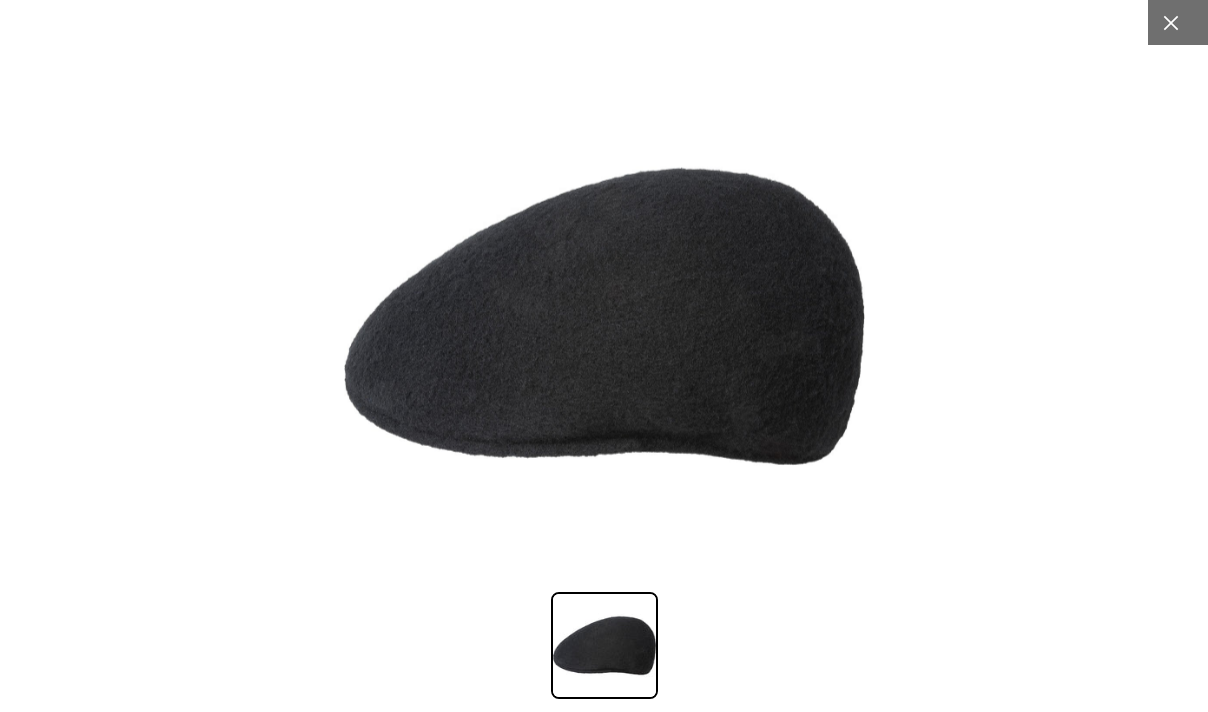 click at bounding box center [1170, 22] 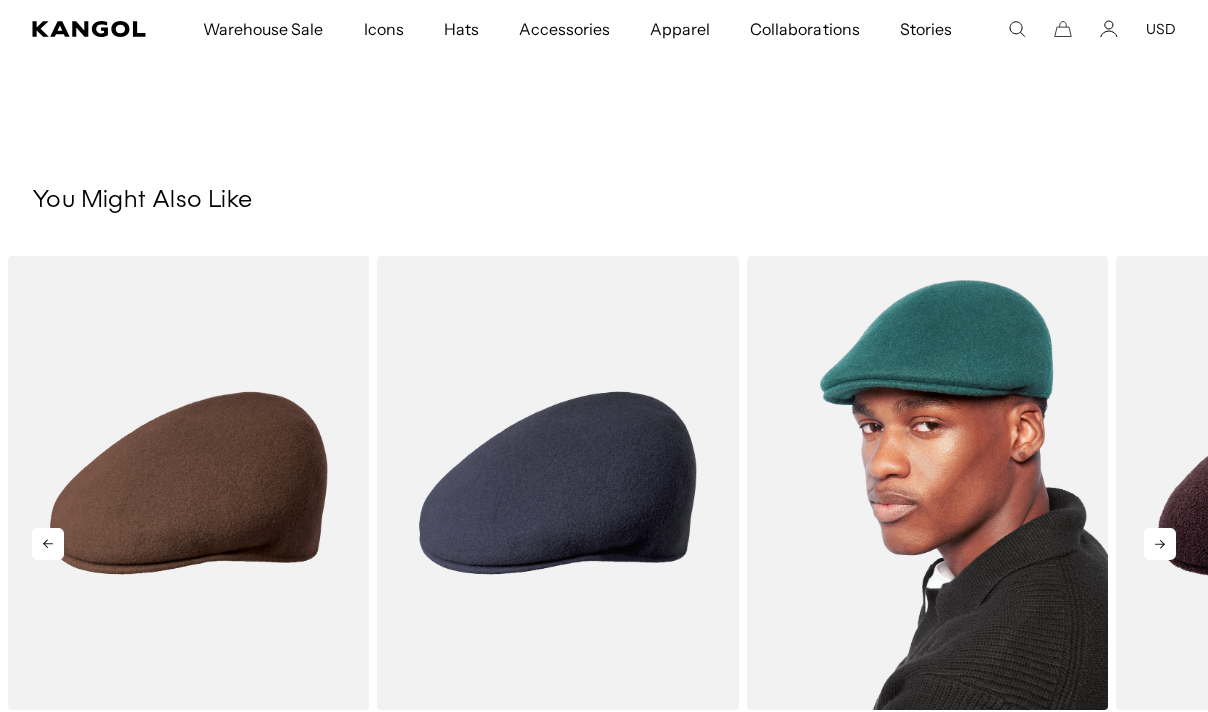 scroll, scrollTop: 1396, scrollLeft: 0, axis: vertical 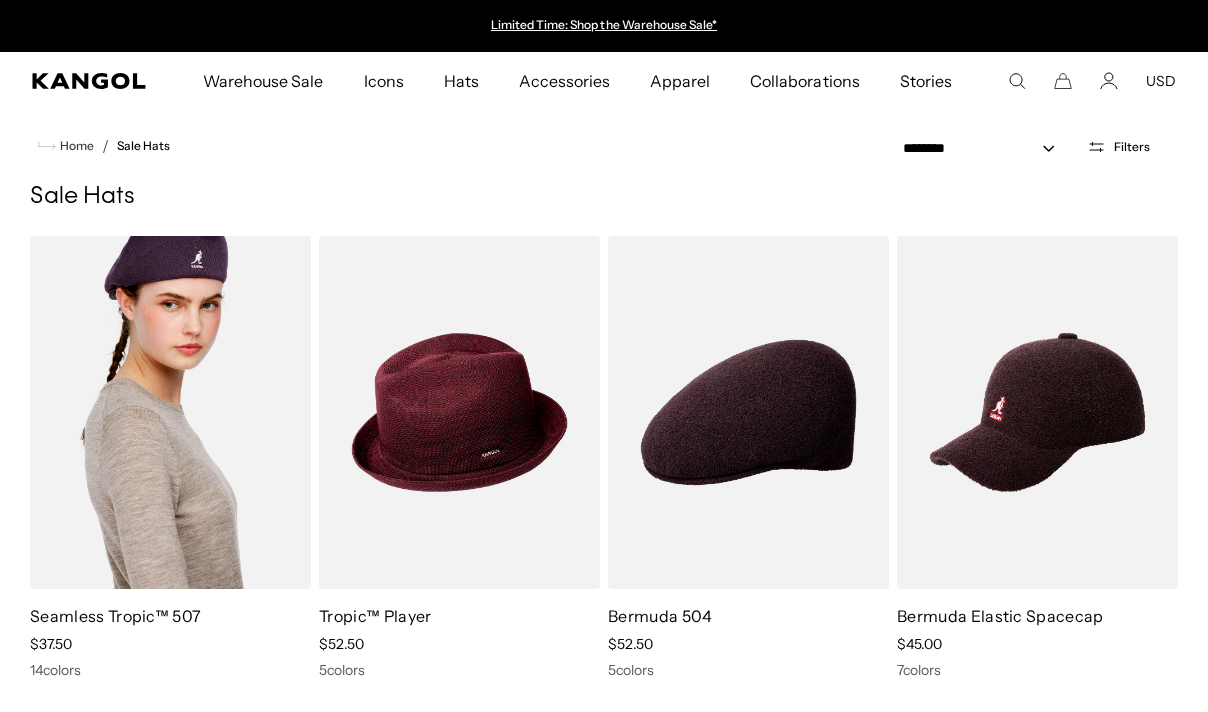click at bounding box center [170, 412] 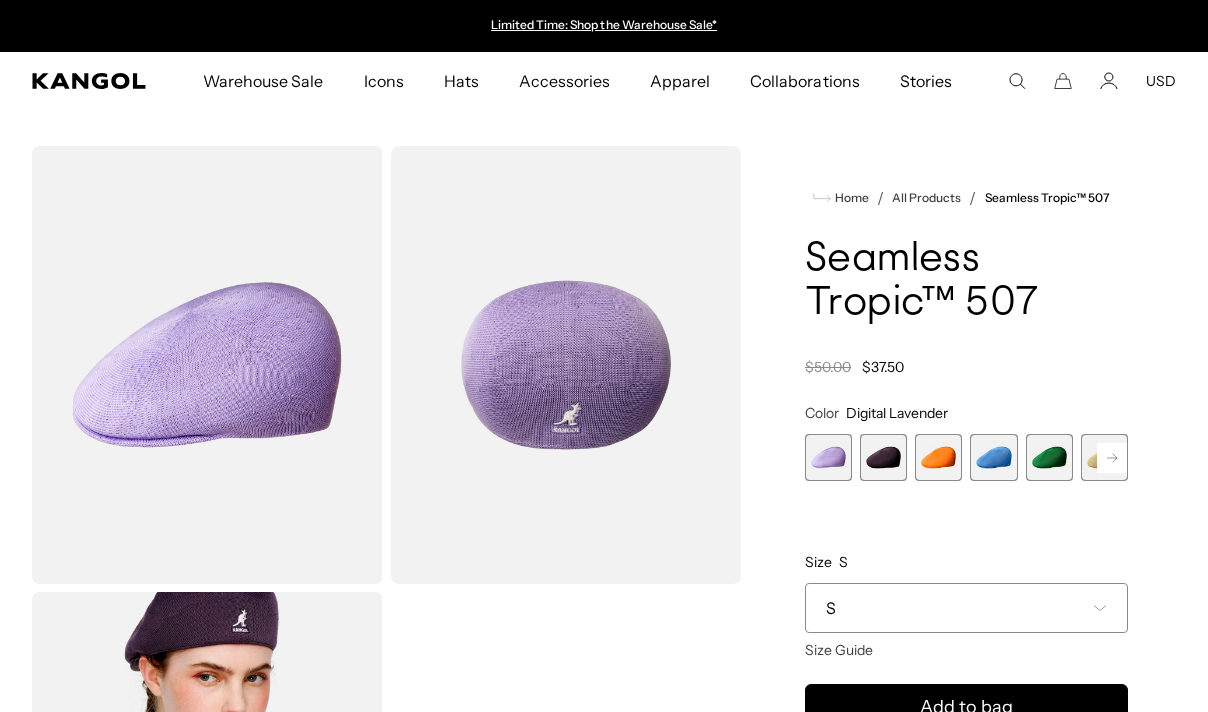 scroll, scrollTop: 0, scrollLeft: 0, axis: both 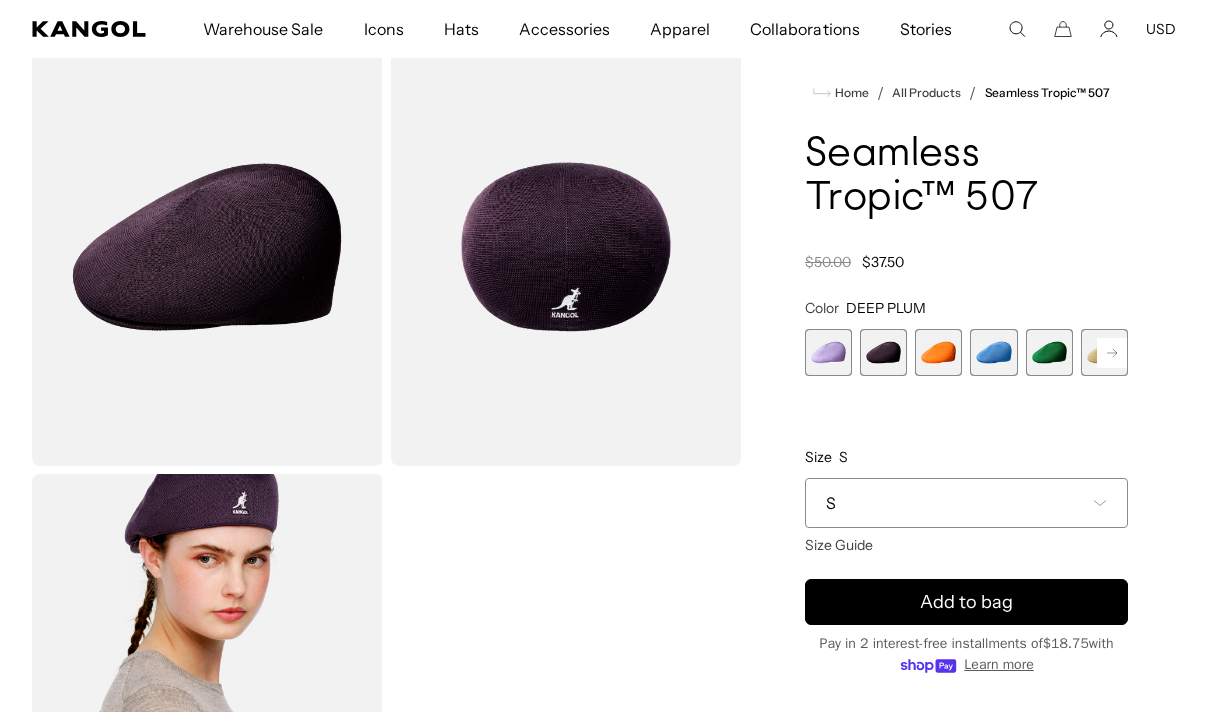 click 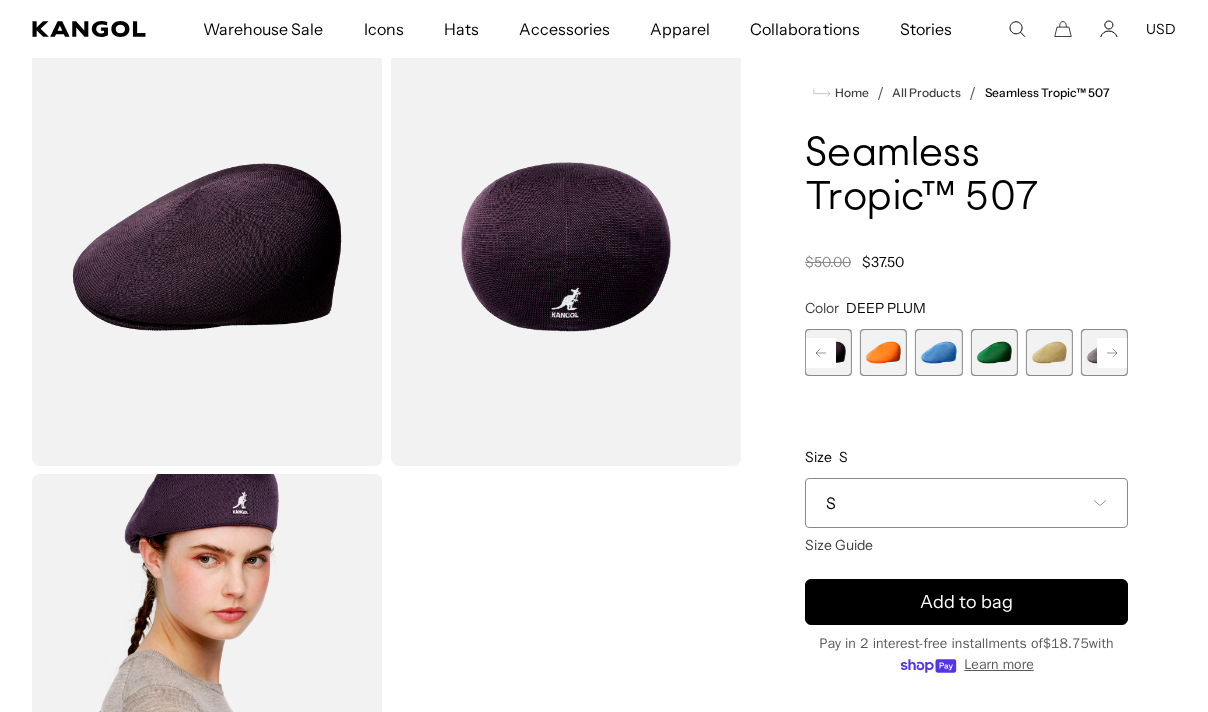click 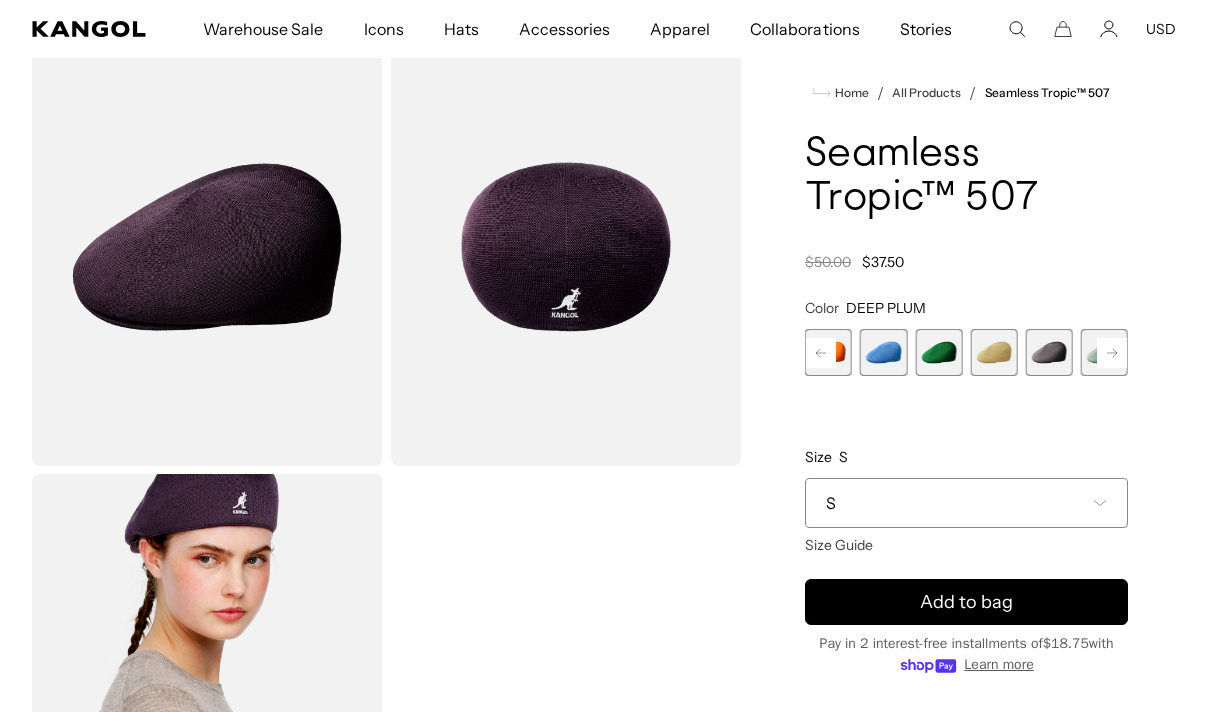 click 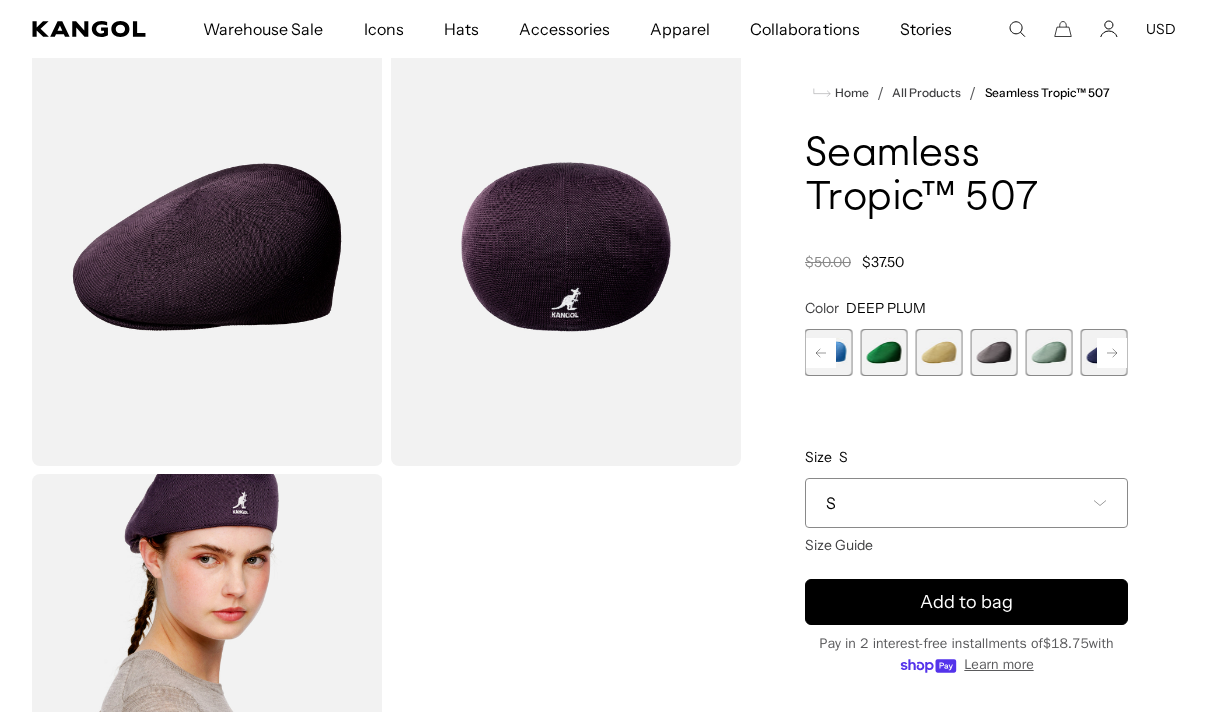 click 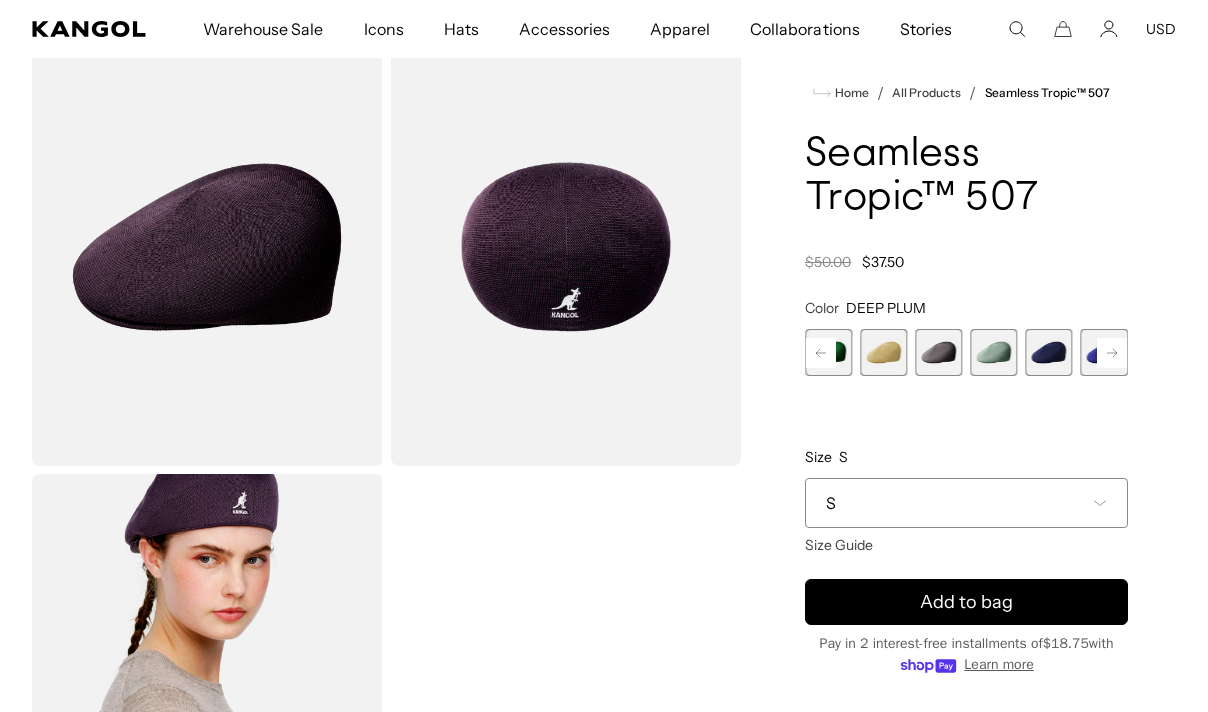 click 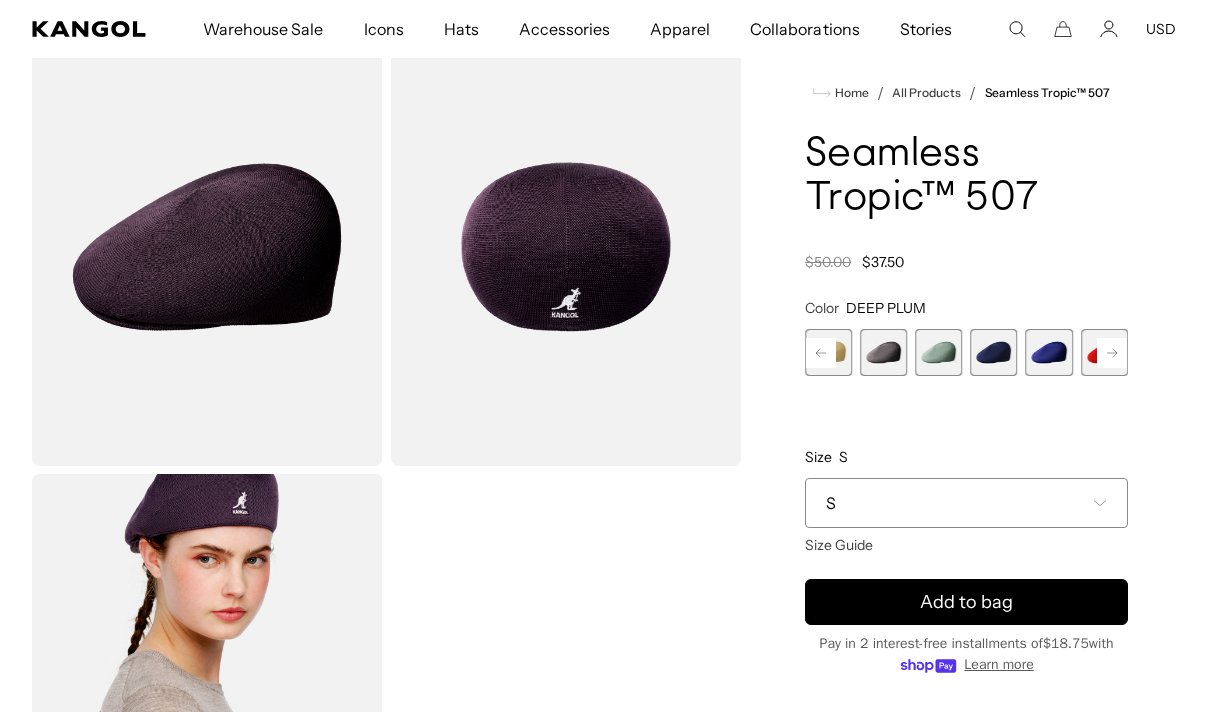 scroll, scrollTop: 0, scrollLeft: 0, axis: both 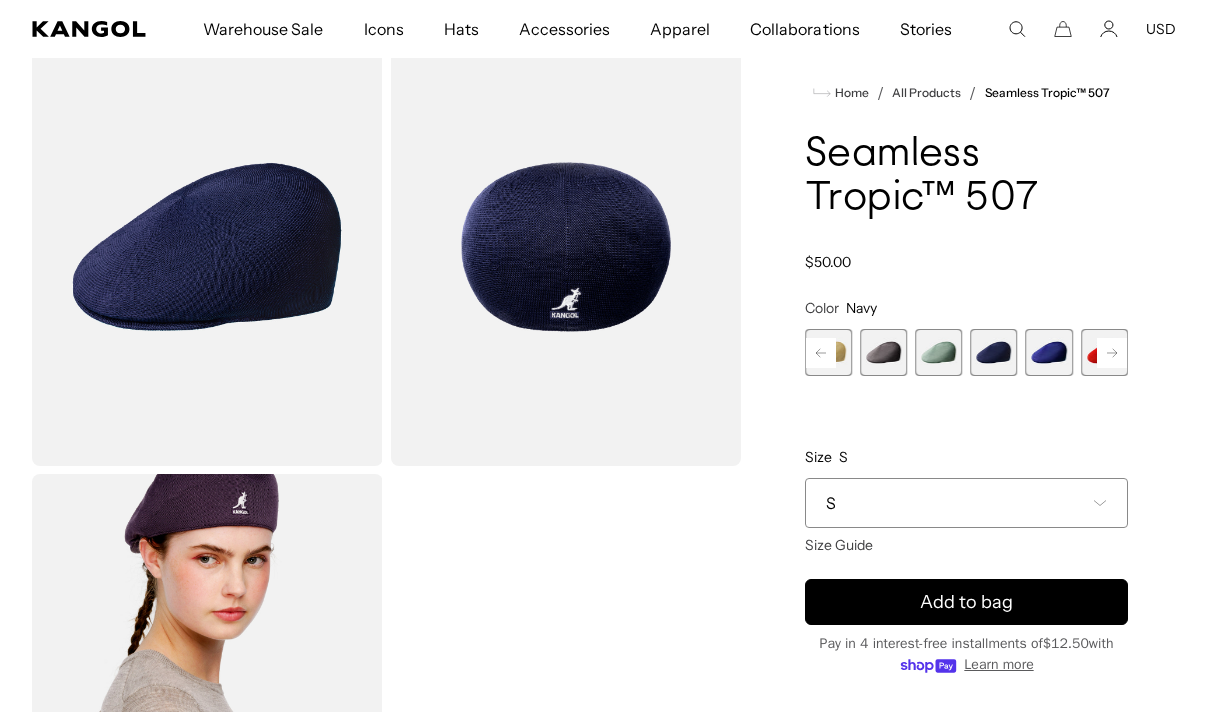 click at bounding box center [883, 352] 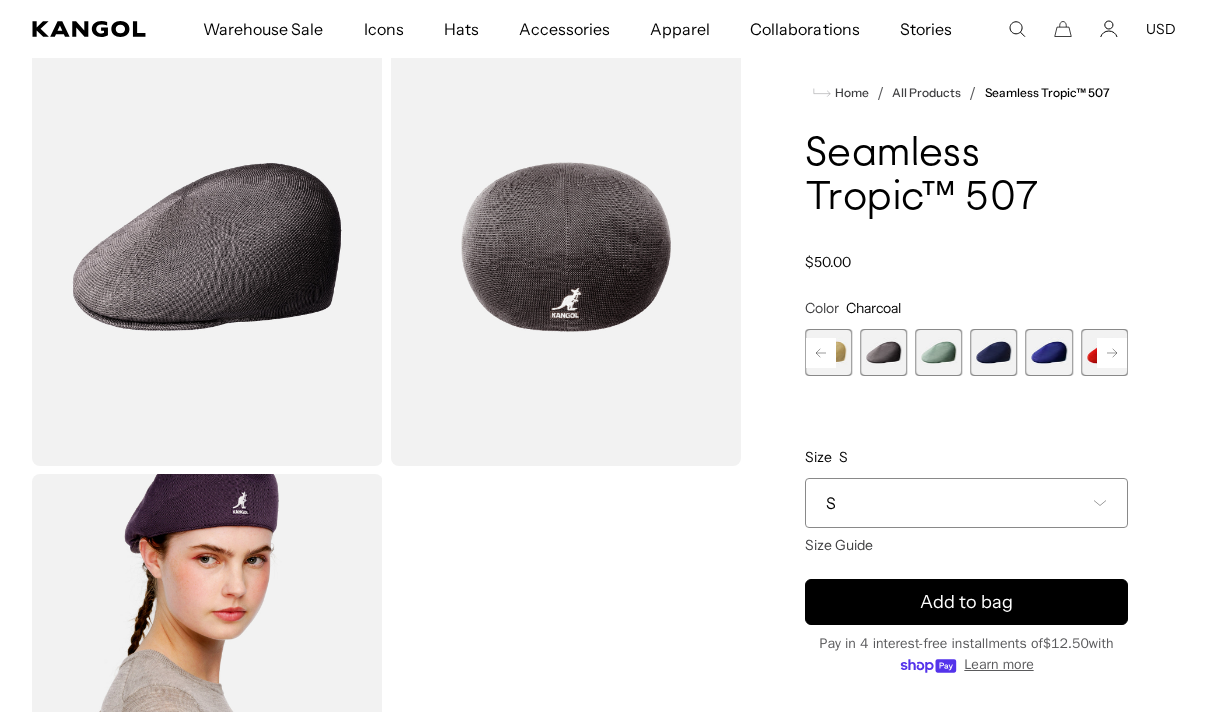 click 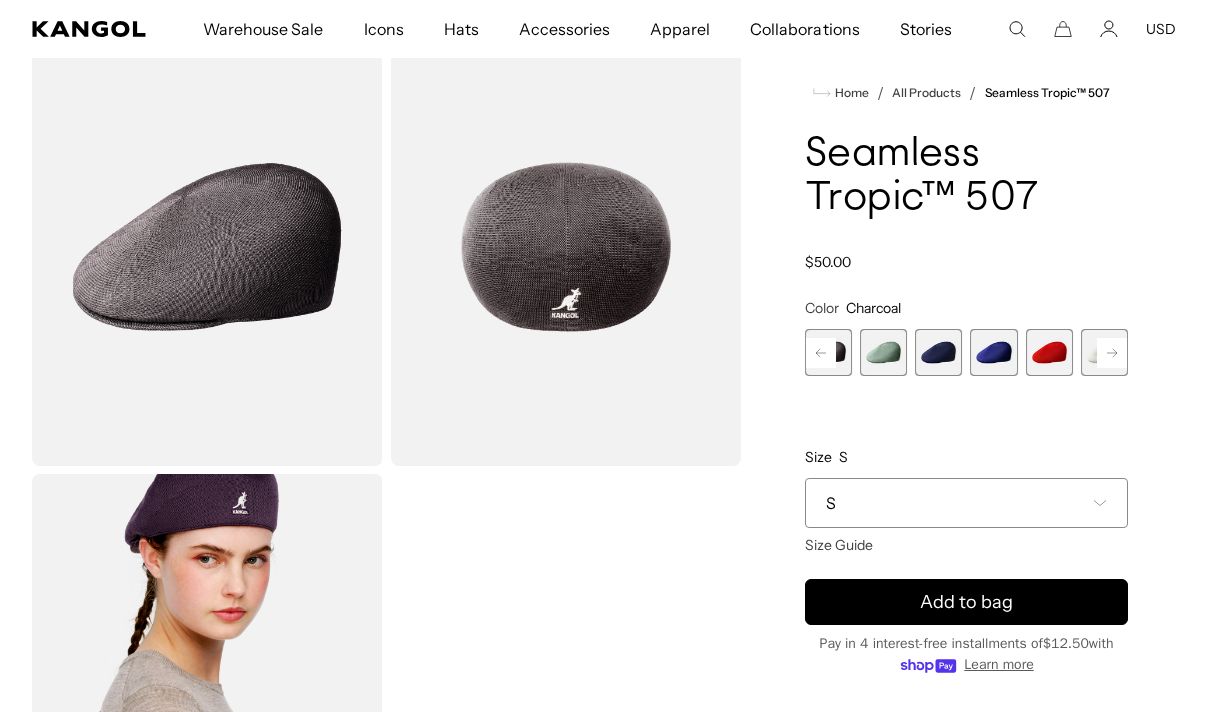 click 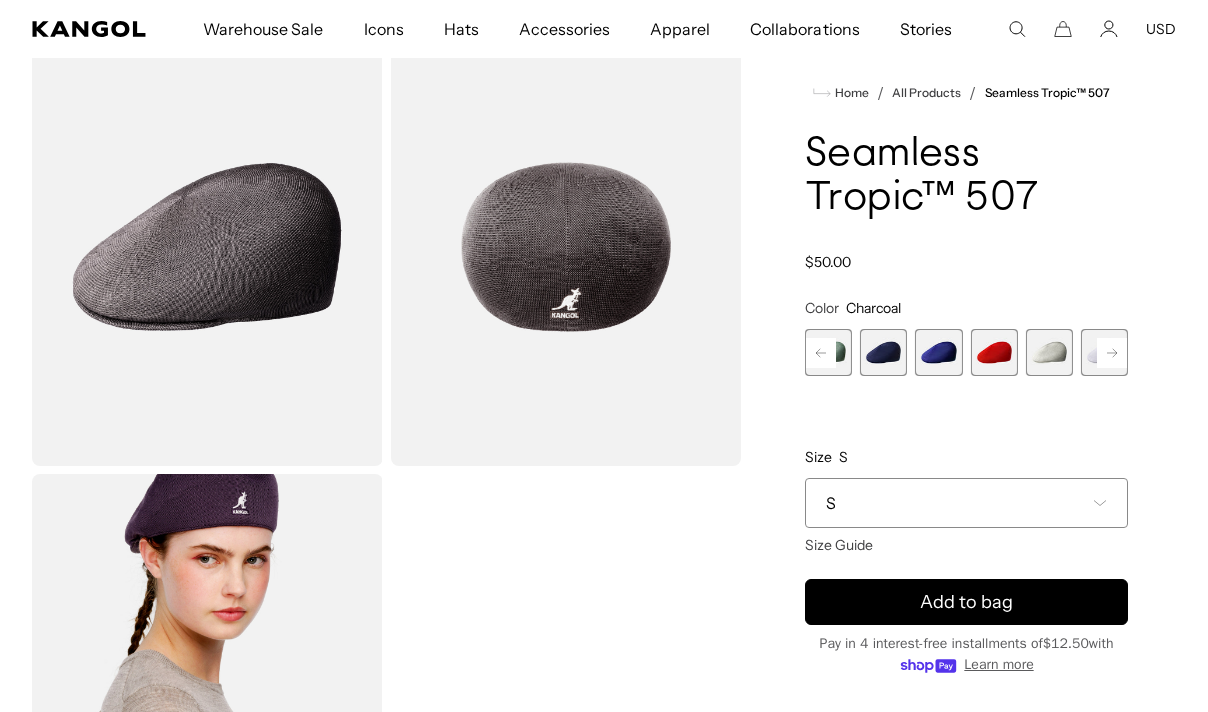 click at bounding box center (993, 352) 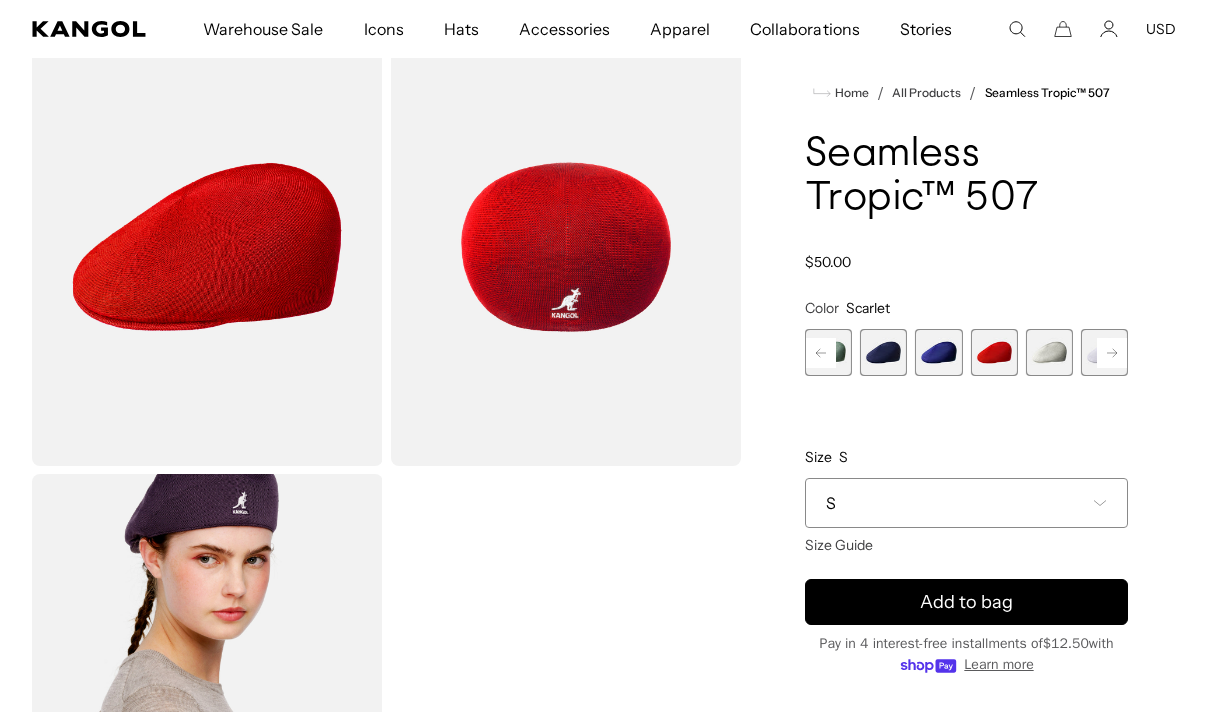 scroll, scrollTop: 0, scrollLeft: 0, axis: both 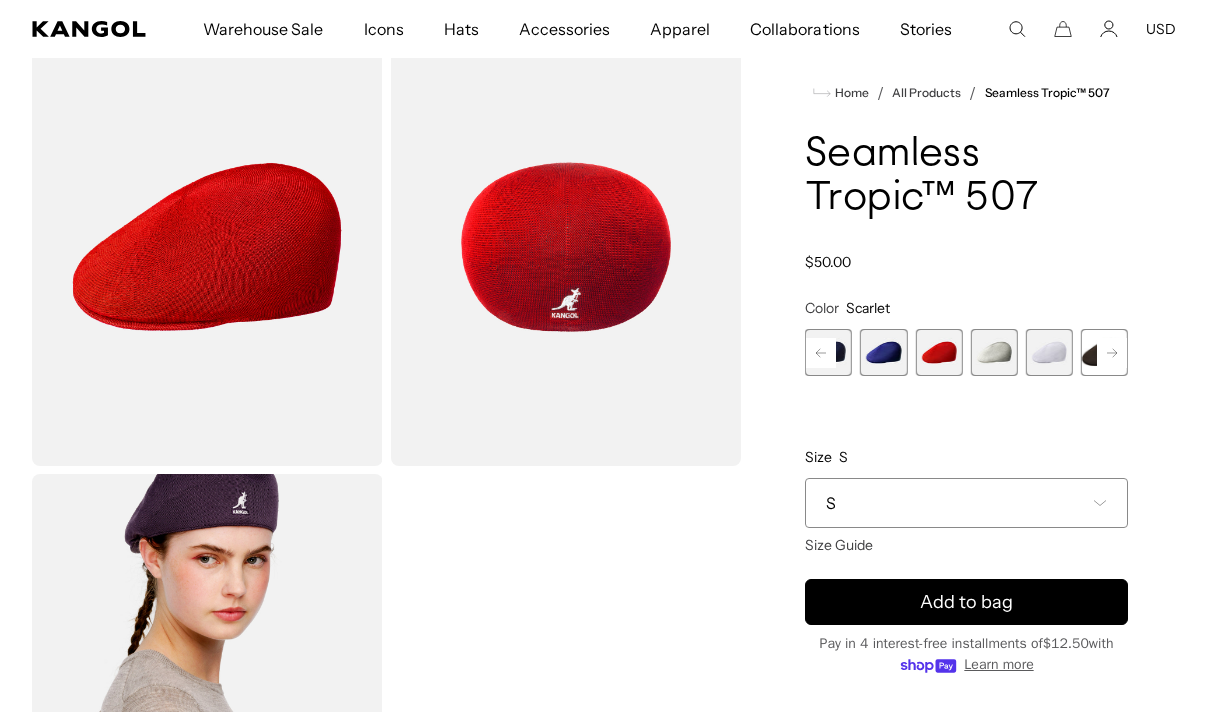 click 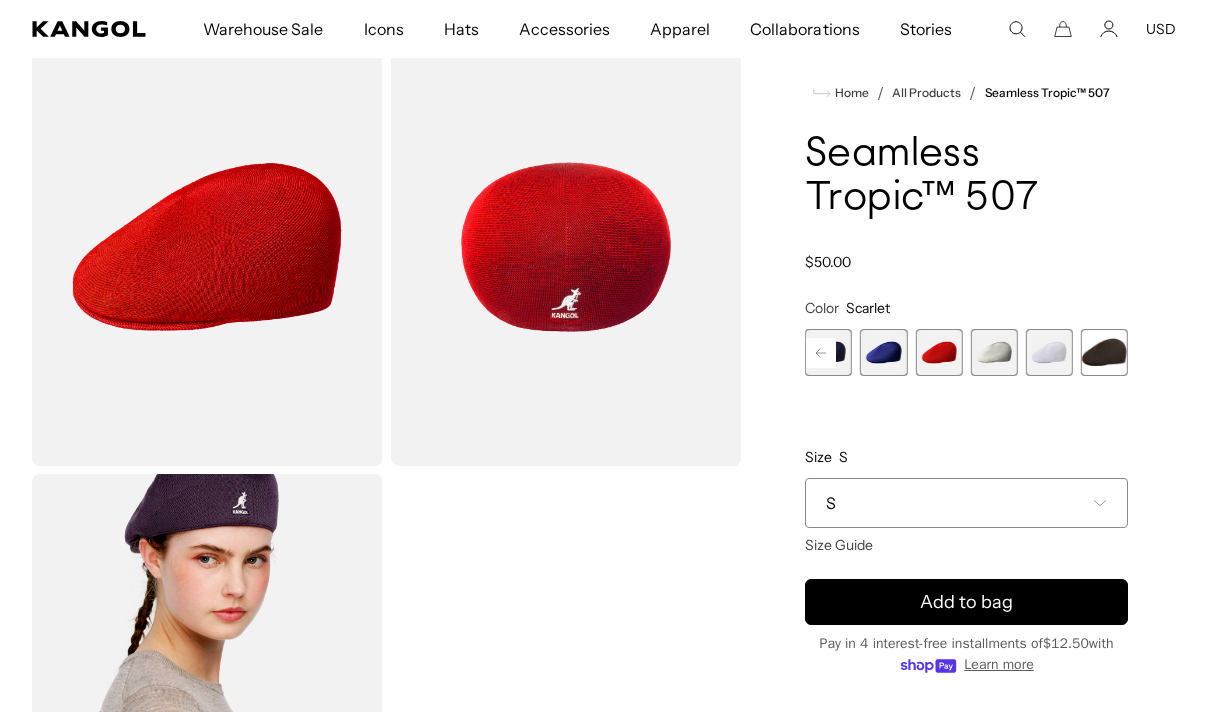 click at bounding box center (1104, 352) 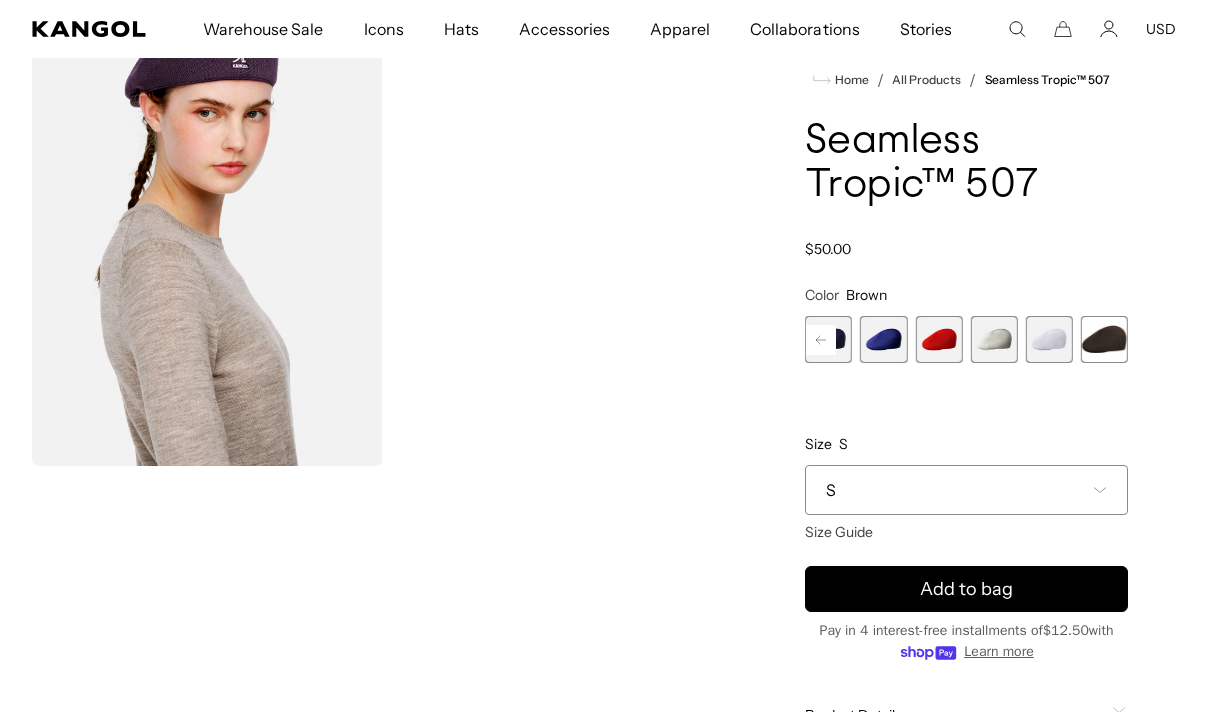 click at bounding box center (1104, 339) 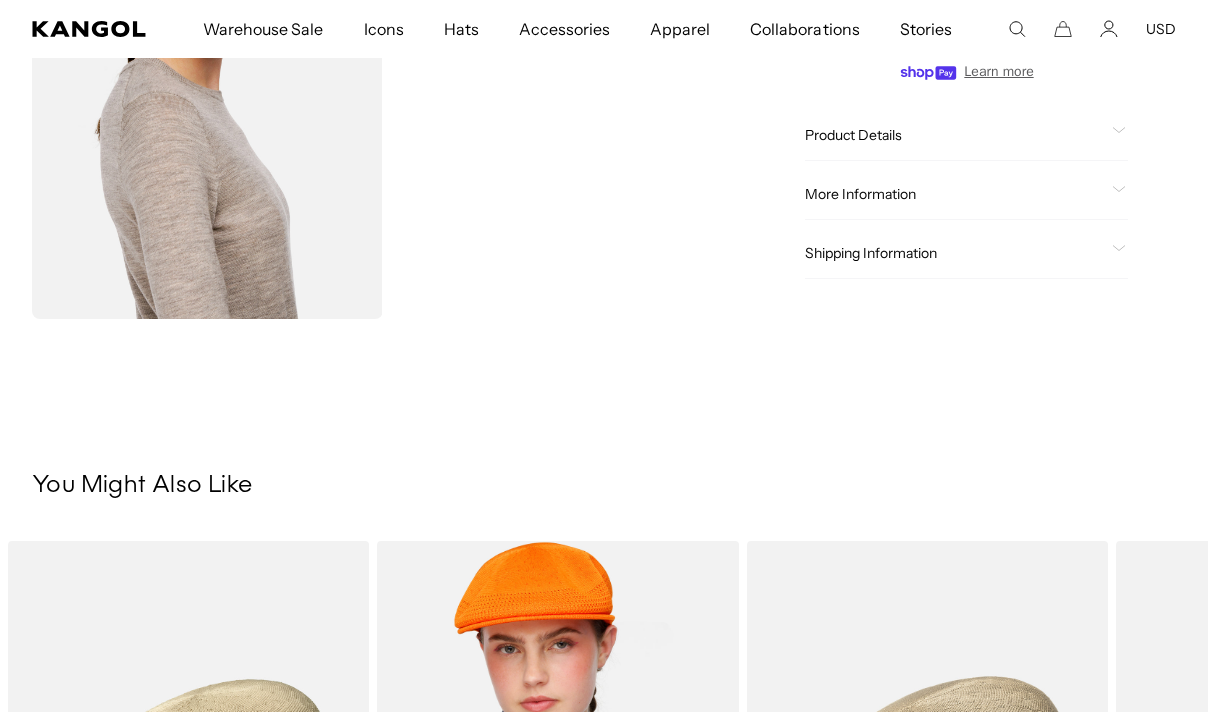 scroll, scrollTop: 273, scrollLeft: 0, axis: vertical 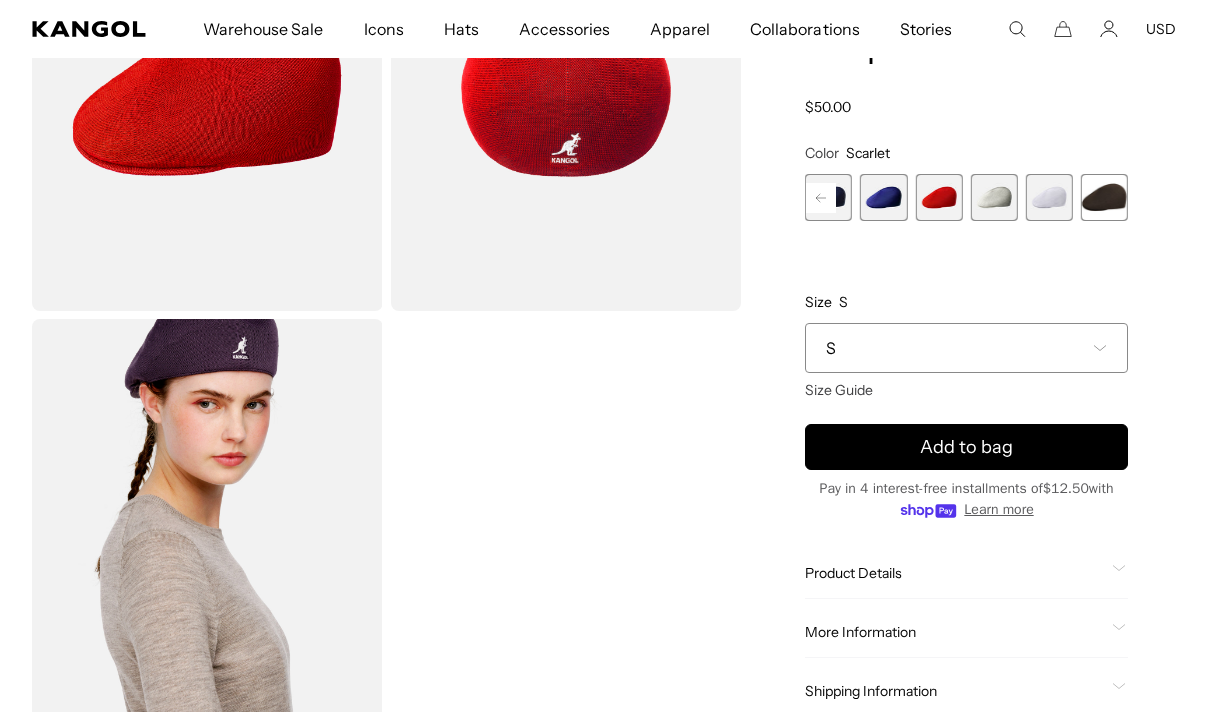 click on "S" at bounding box center (966, 348) 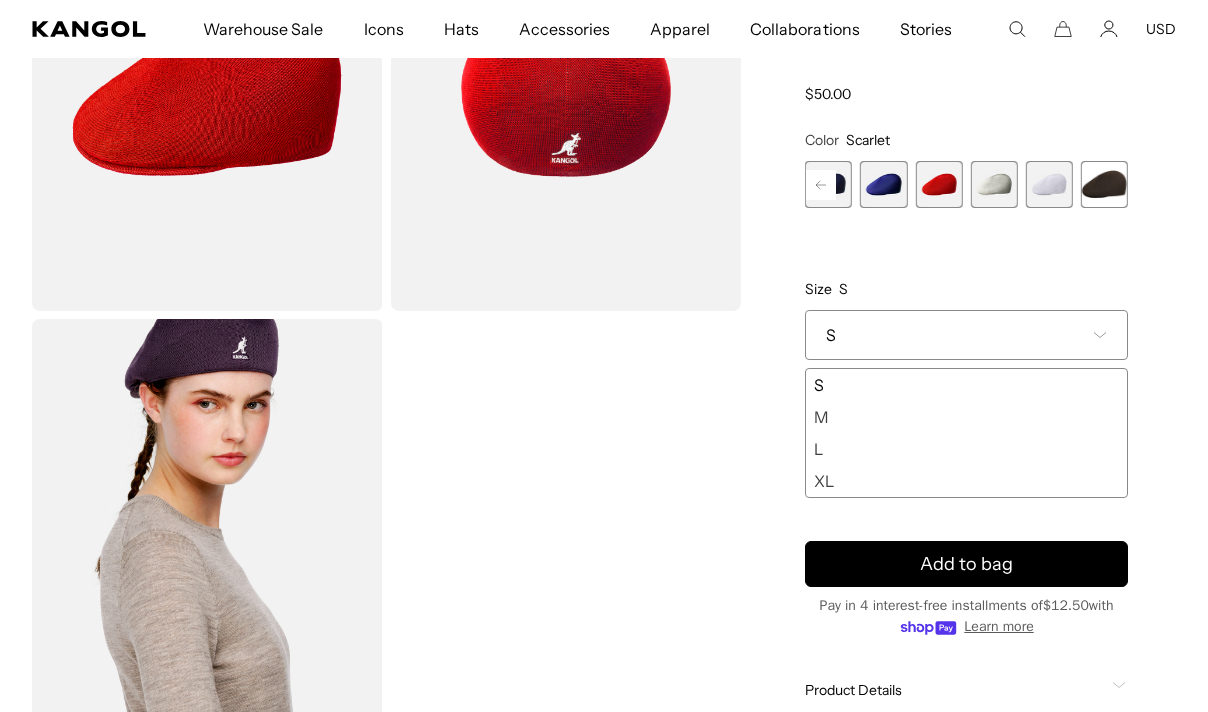 click on "L" at bounding box center [966, 449] 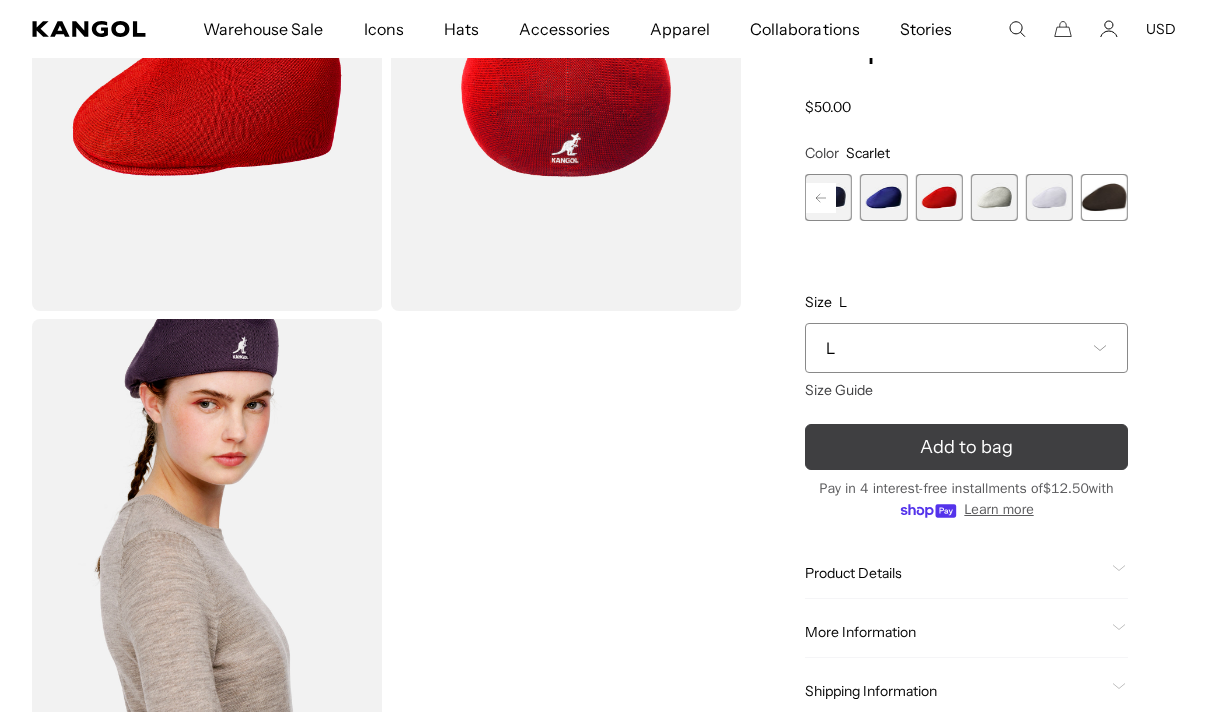 scroll, scrollTop: 0, scrollLeft: 412, axis: horizontal 